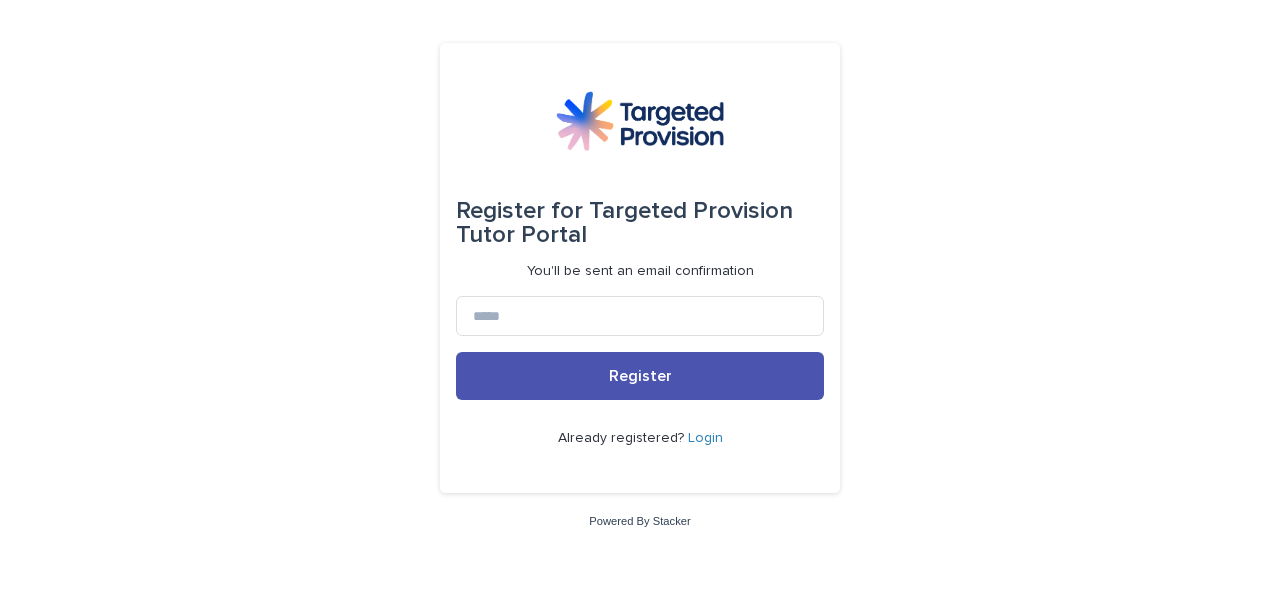 scroll, scrollTop: 0, scrollLeft: 0, axis: both 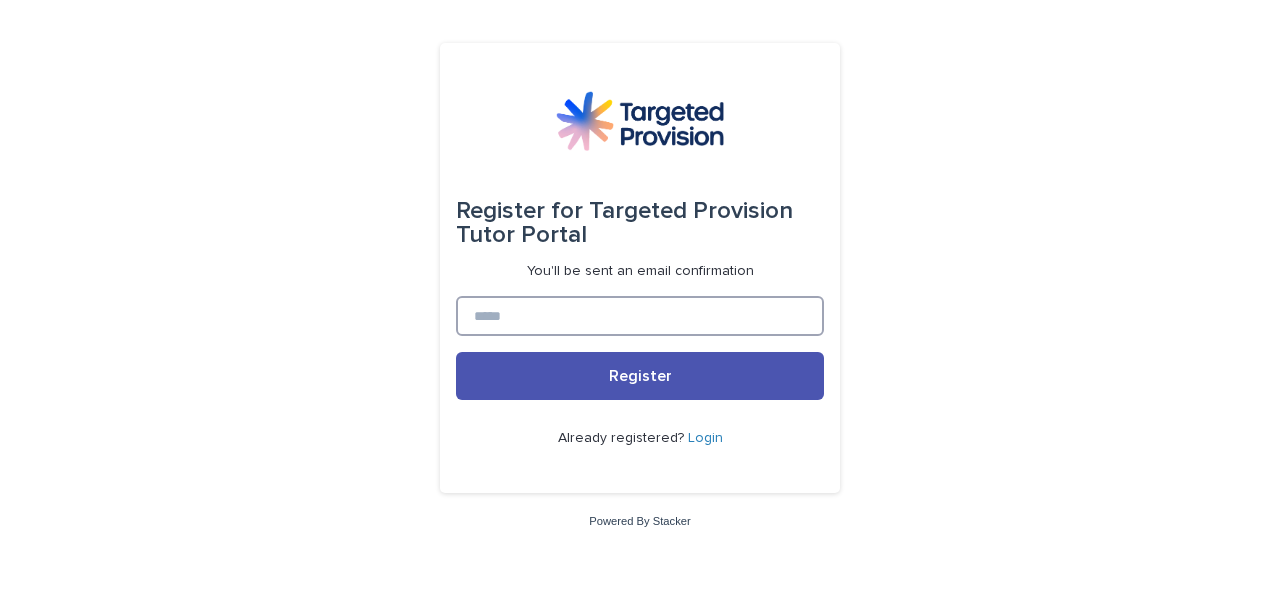 click at bounding box center [640, 316] 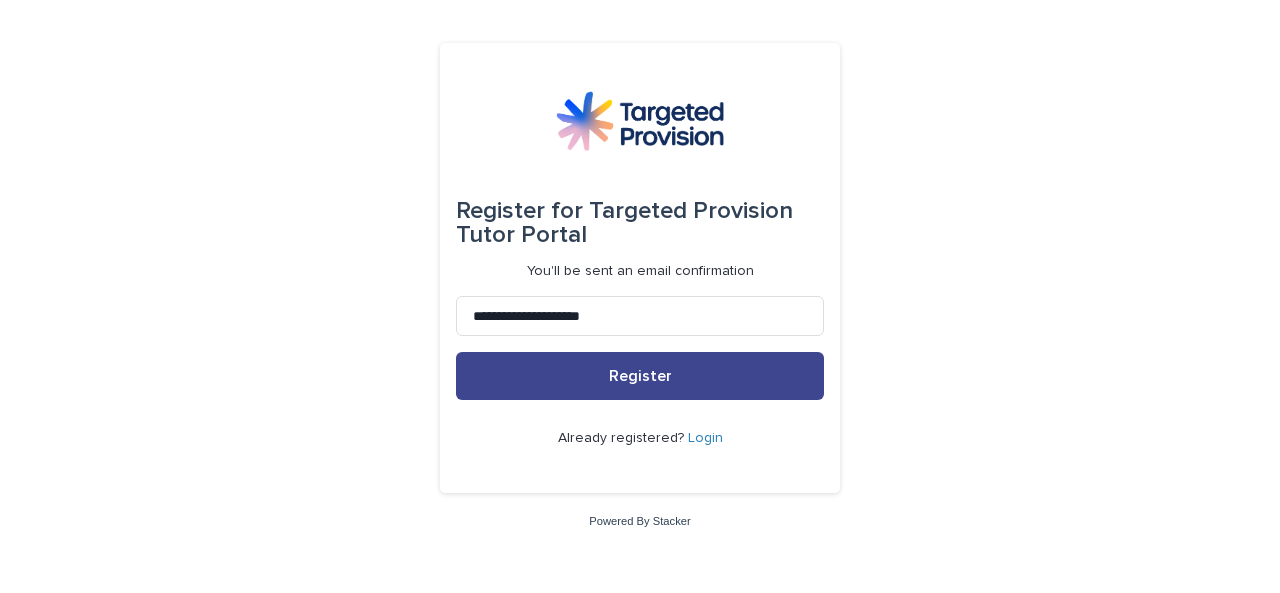 click on "Register" at bounding box center (640, 376) 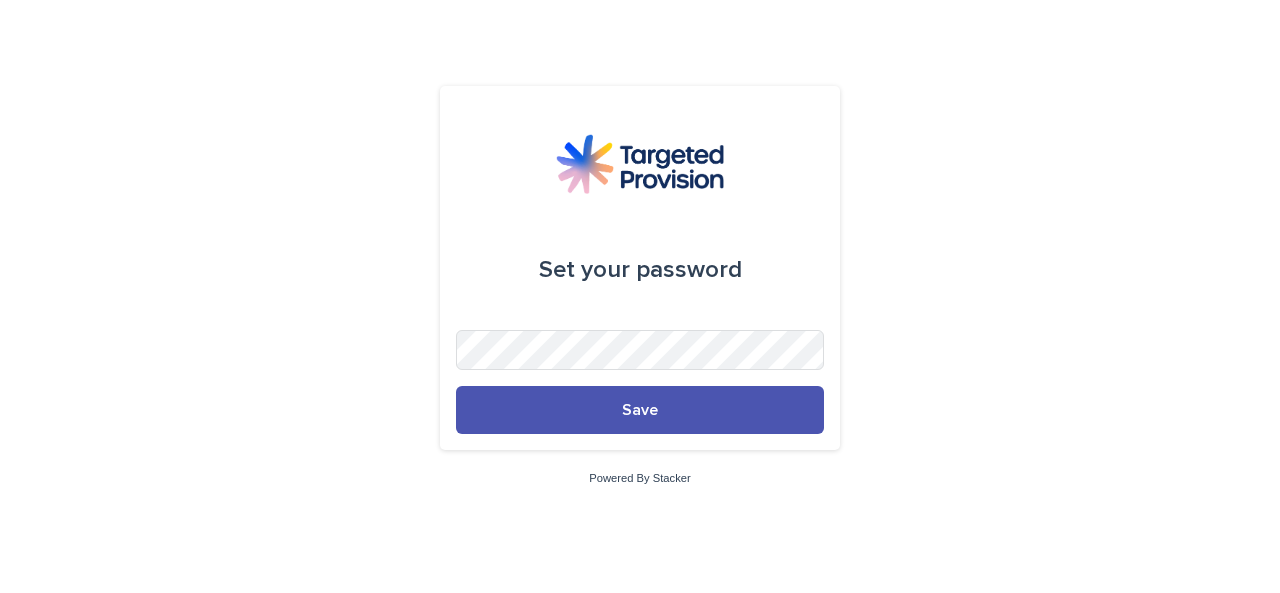 scroll, scrollTop: 0, scrollLeft: 0, axis: both 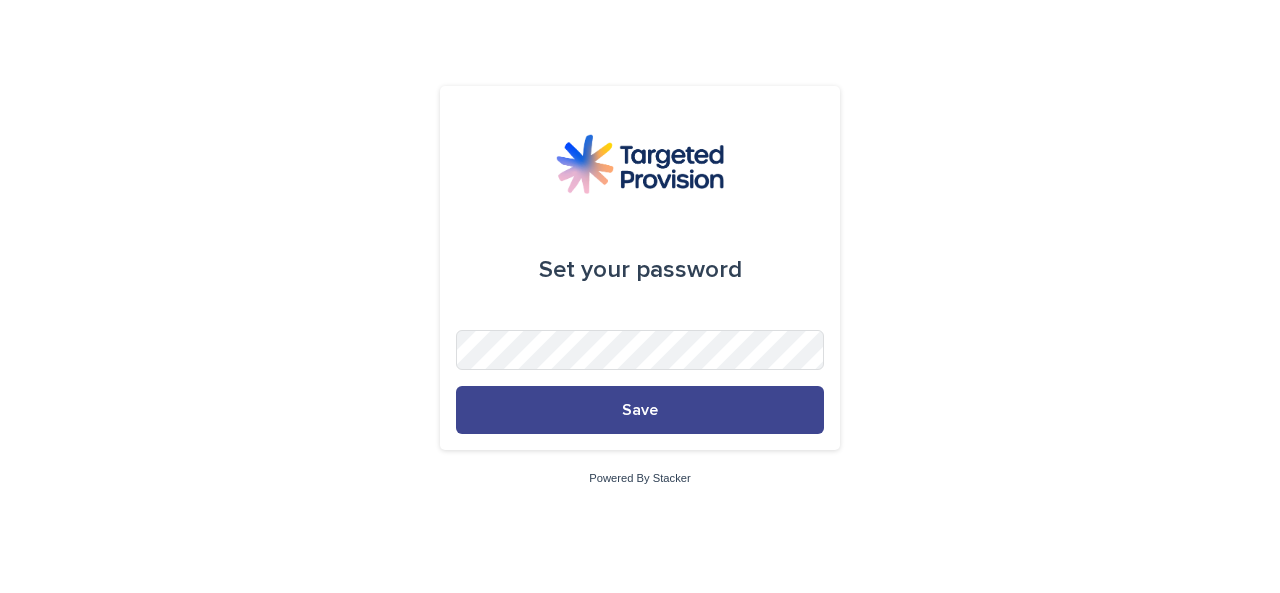 click on "Save" at bounding box center (640, 410) 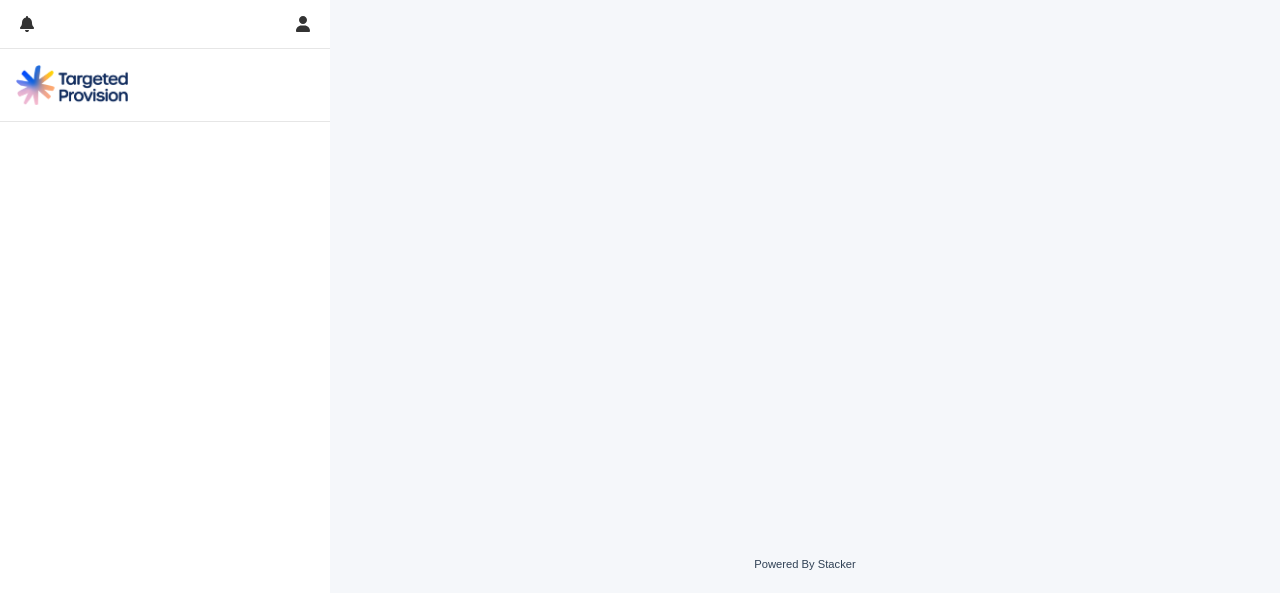 scroll, scrollTop: 0, scrollLeft: 0, axis: both 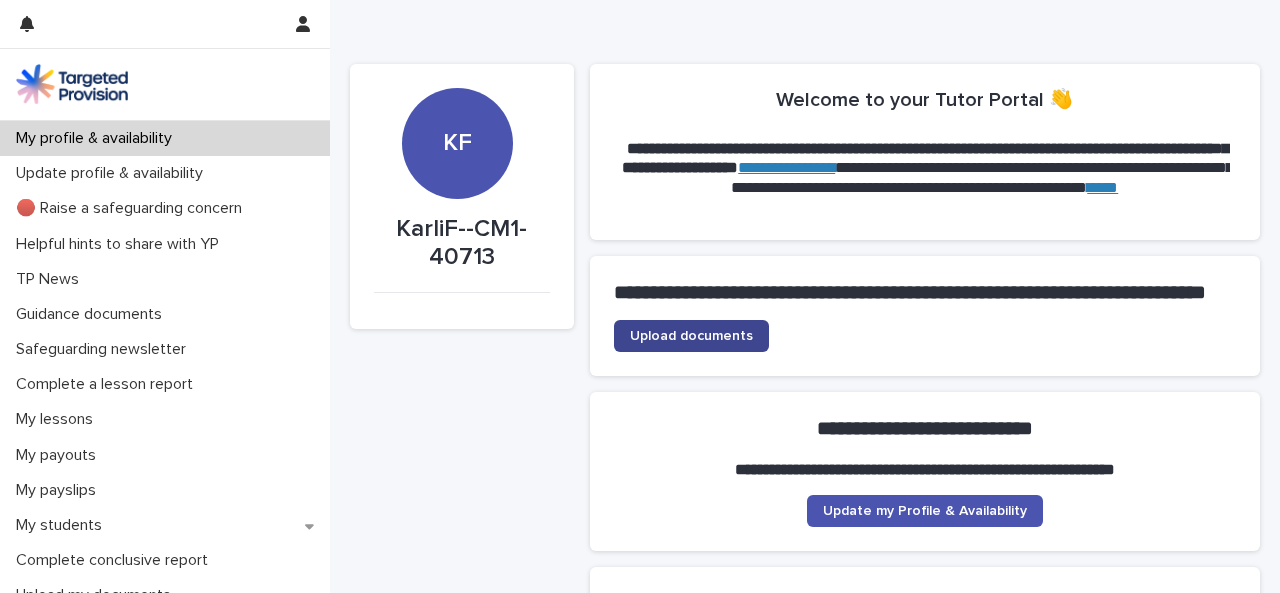 click on "Upload documents" at bounding box center [691, 336] 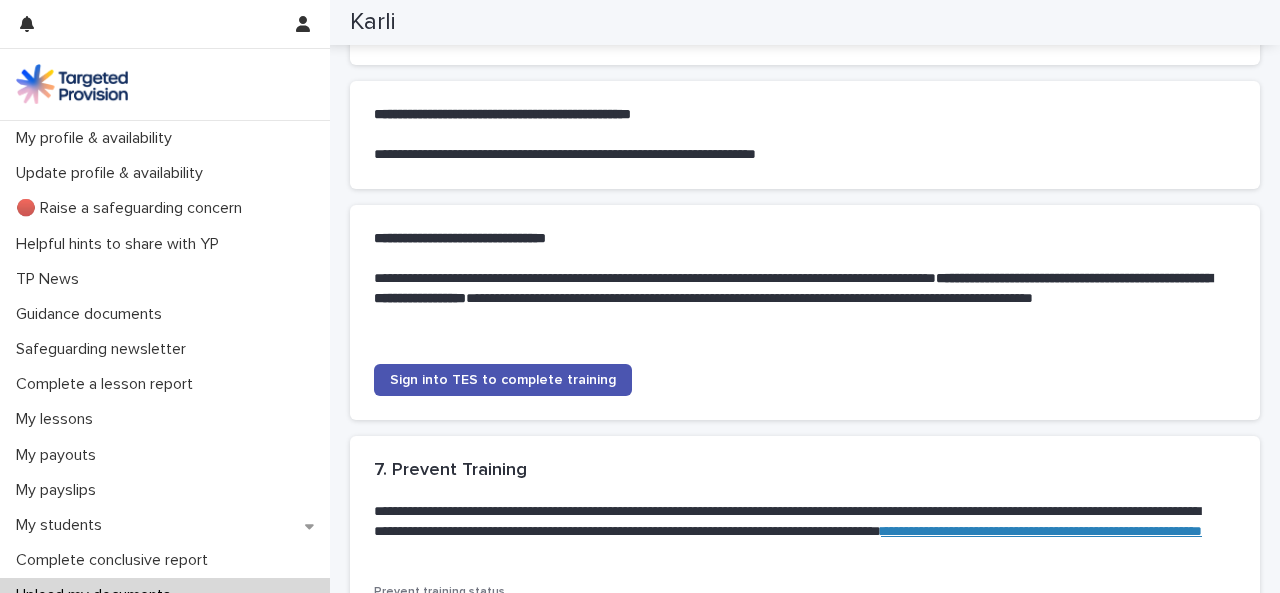 scroll, scrollTop: 0, scrollLeft: 0, axis: both 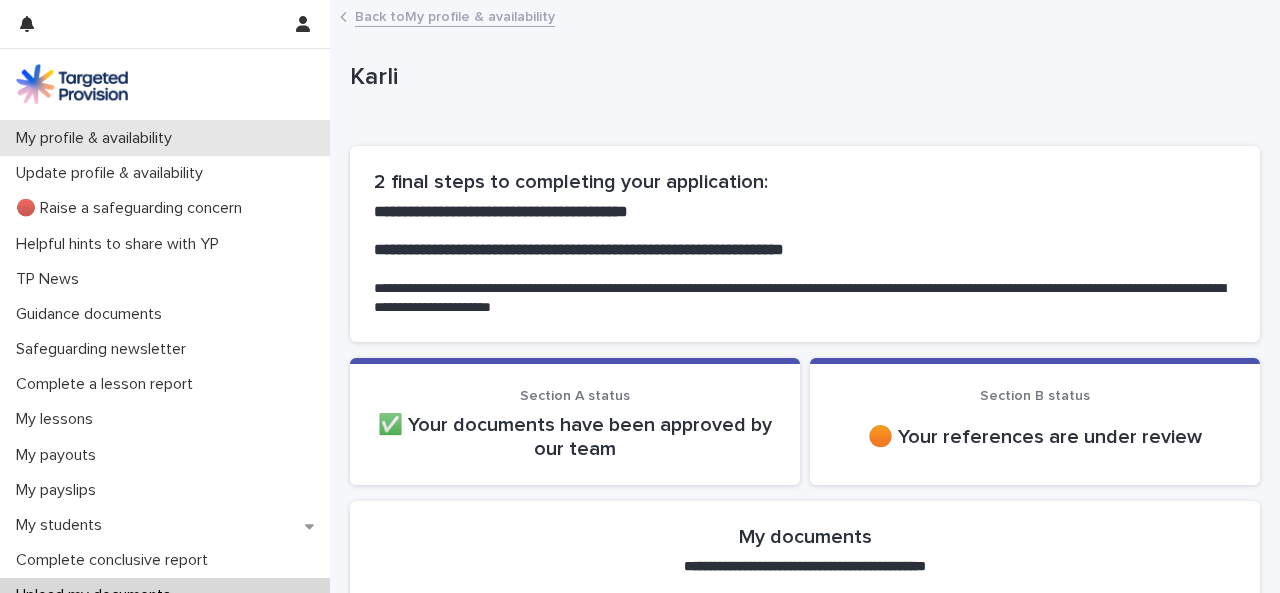 click on "My profile & availability" at bounding box center (98, 138) 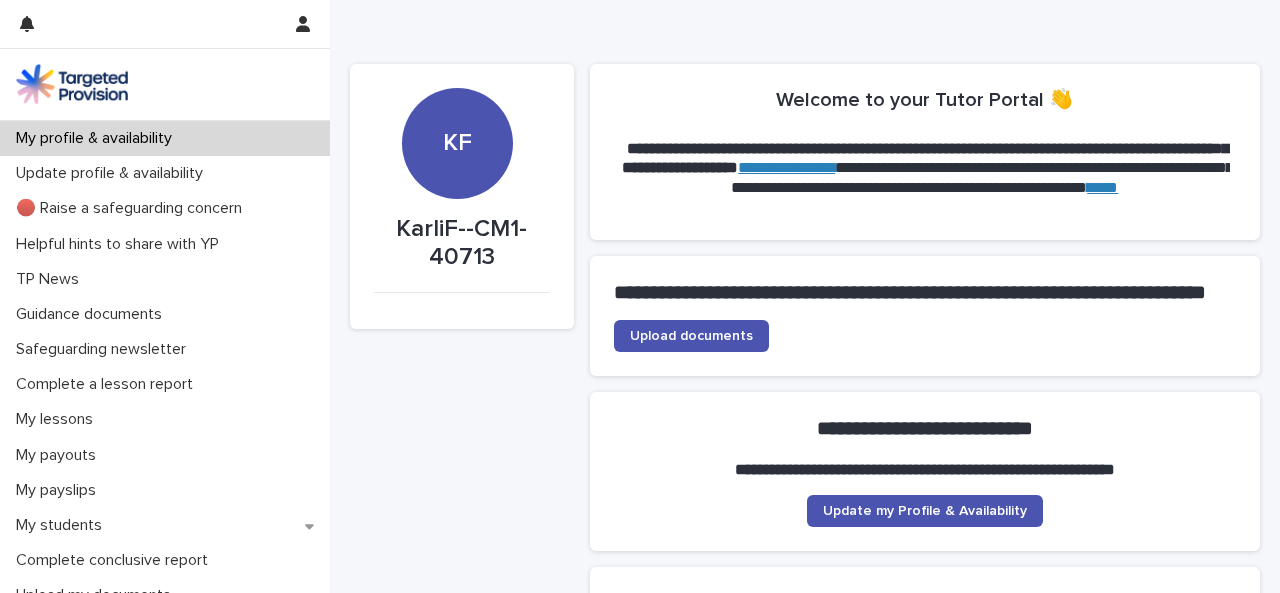 click on "**********" at bounding box center [786, 167] 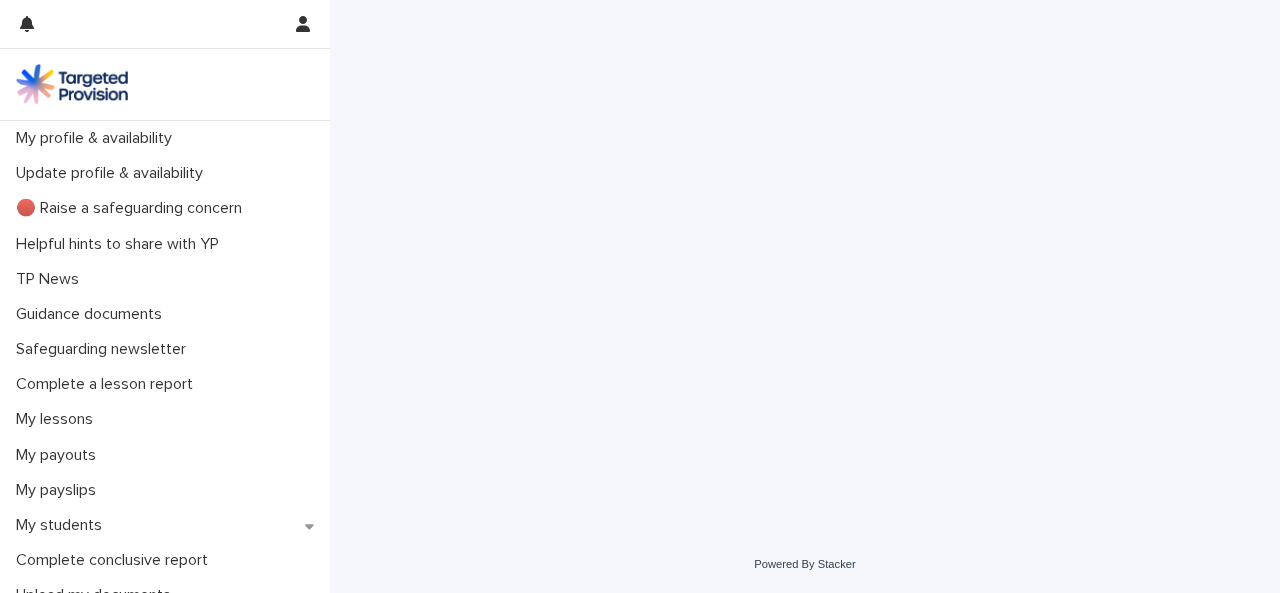 scroll, scrollTop: 0, scrollLeft: 0, axis: both 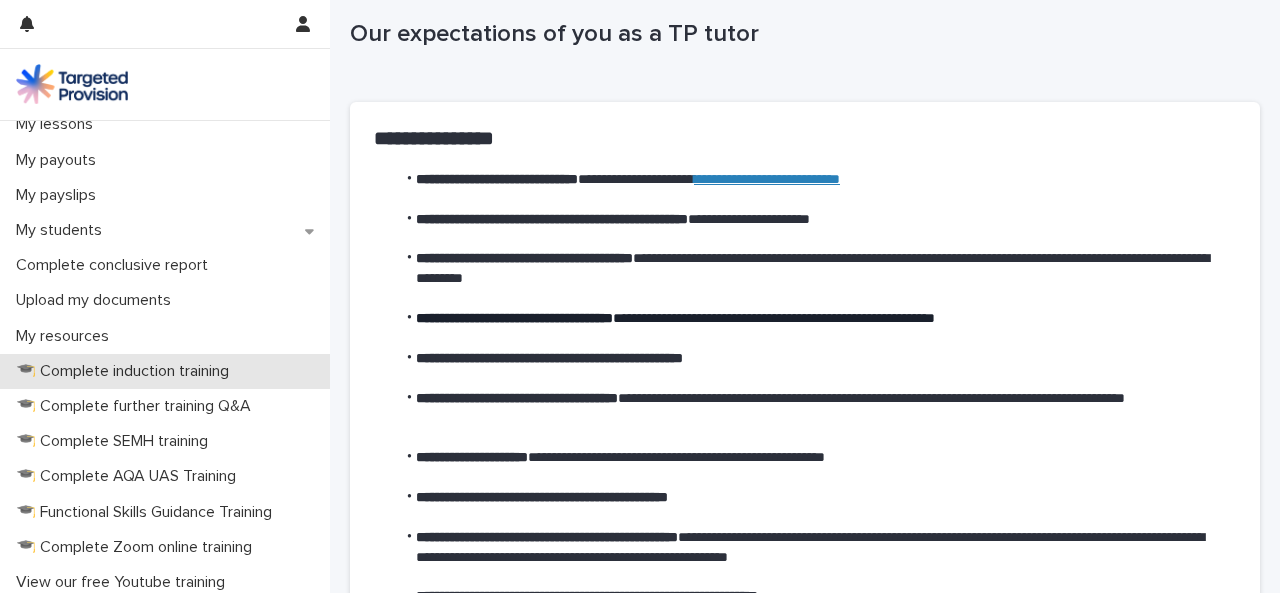 click on "🎓 Complete induction training" at bounding box center (126, 371) 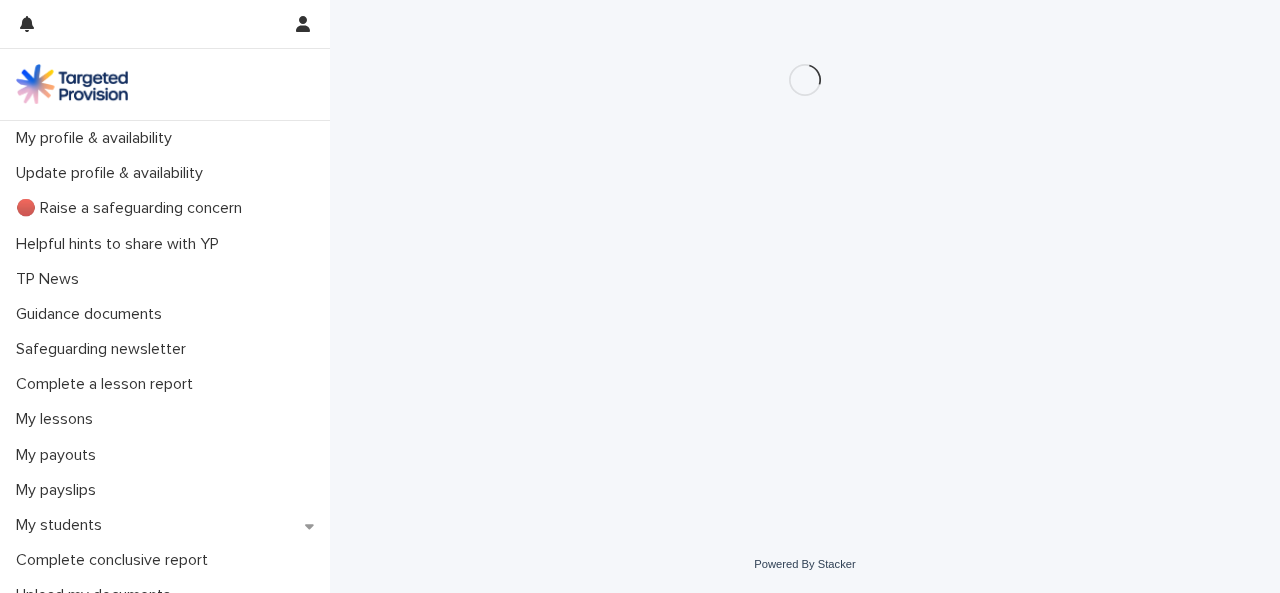 scroll, scrollTop: 0, scrollLeft: 0, axis: both 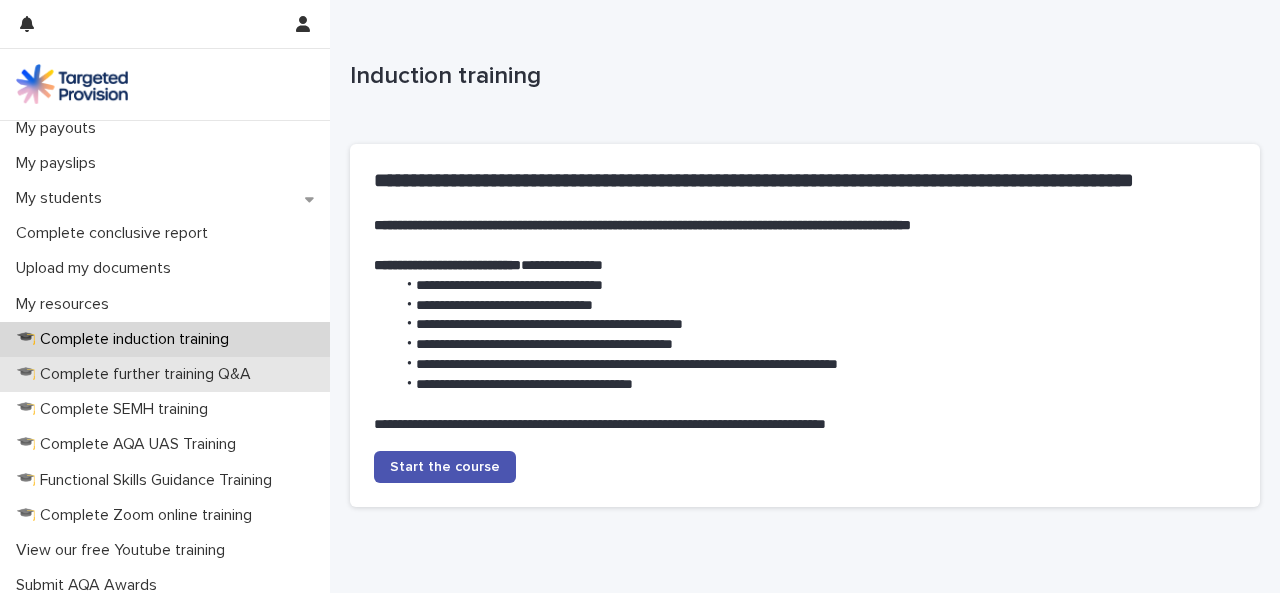 click on "🎓 Complete further training Q&A" at bounding box center (137, 374) 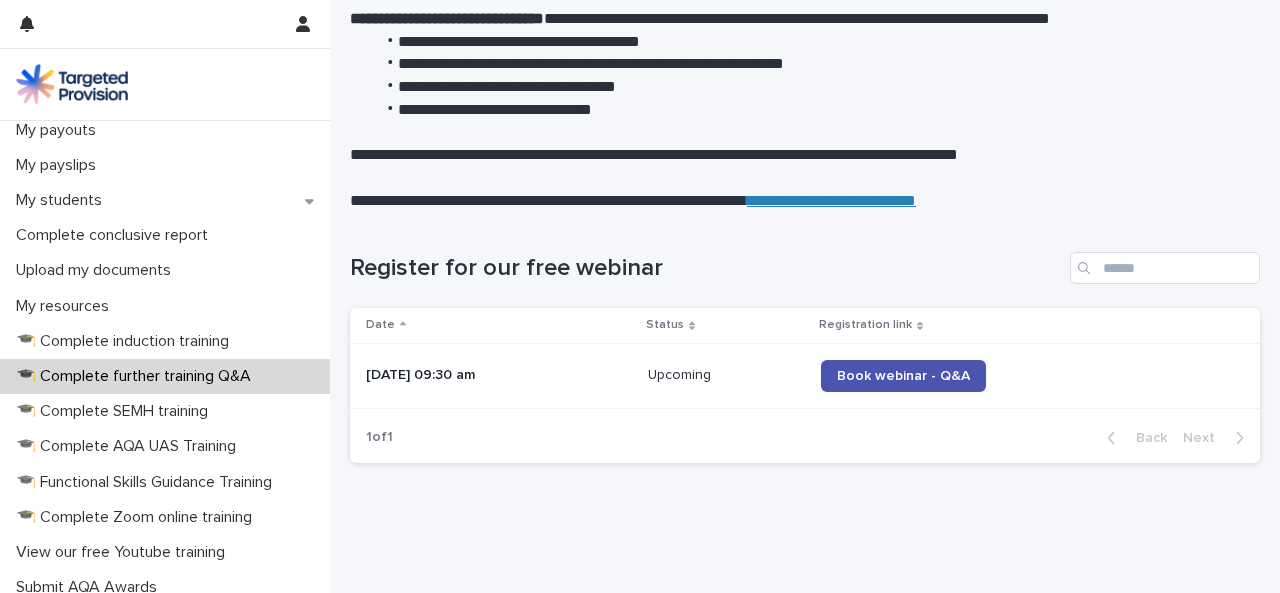 scroll, scrollTop: 354, scrollLeft: 0, axis: vertical 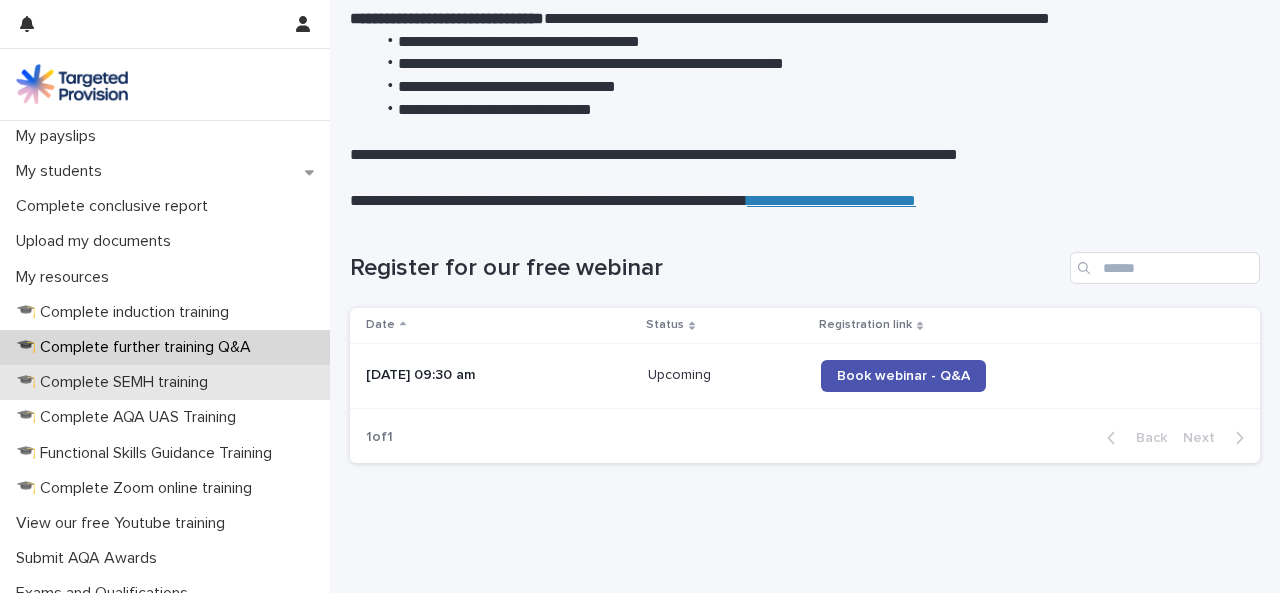 click on "🎓 Complete SEMH training" at bounding box center (116, 382) 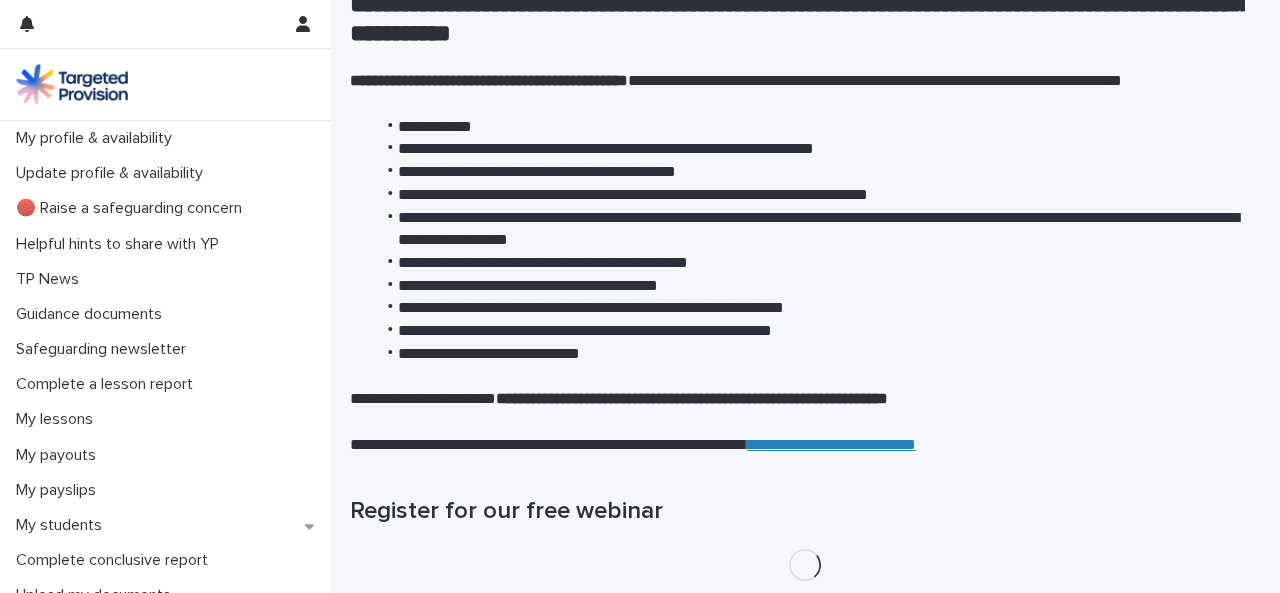 scroll, scrollTop: 0, scrollLeft: 0, axis: both 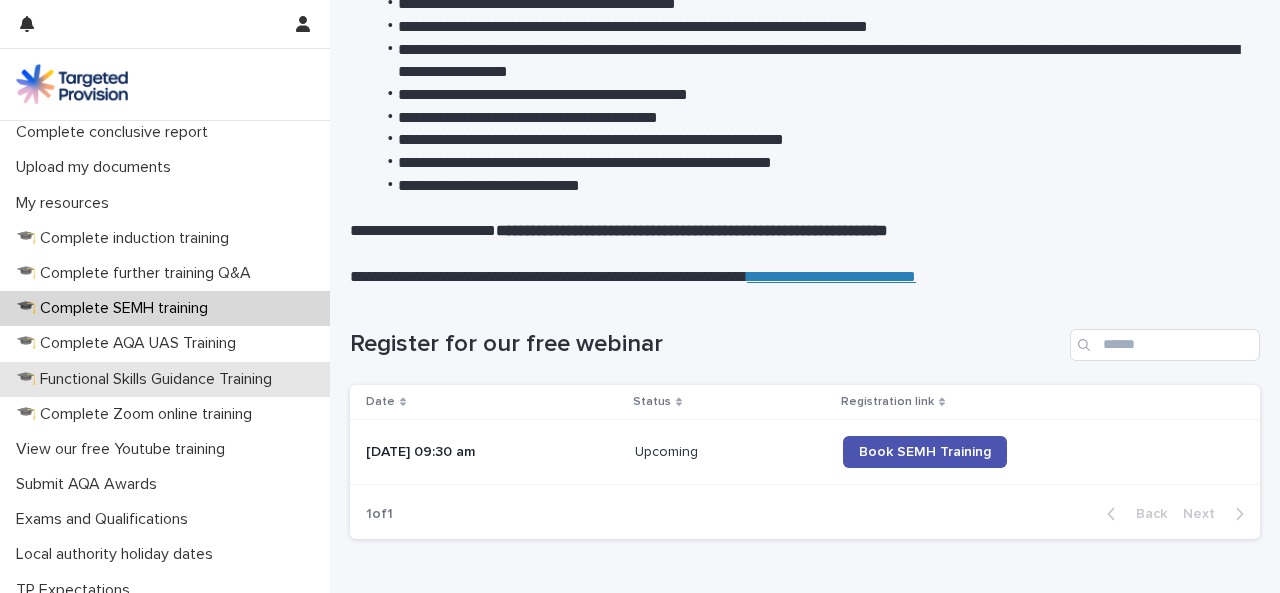 click on "🎓 Functional Skills Guidance Training" at bounding box center (148, 379) 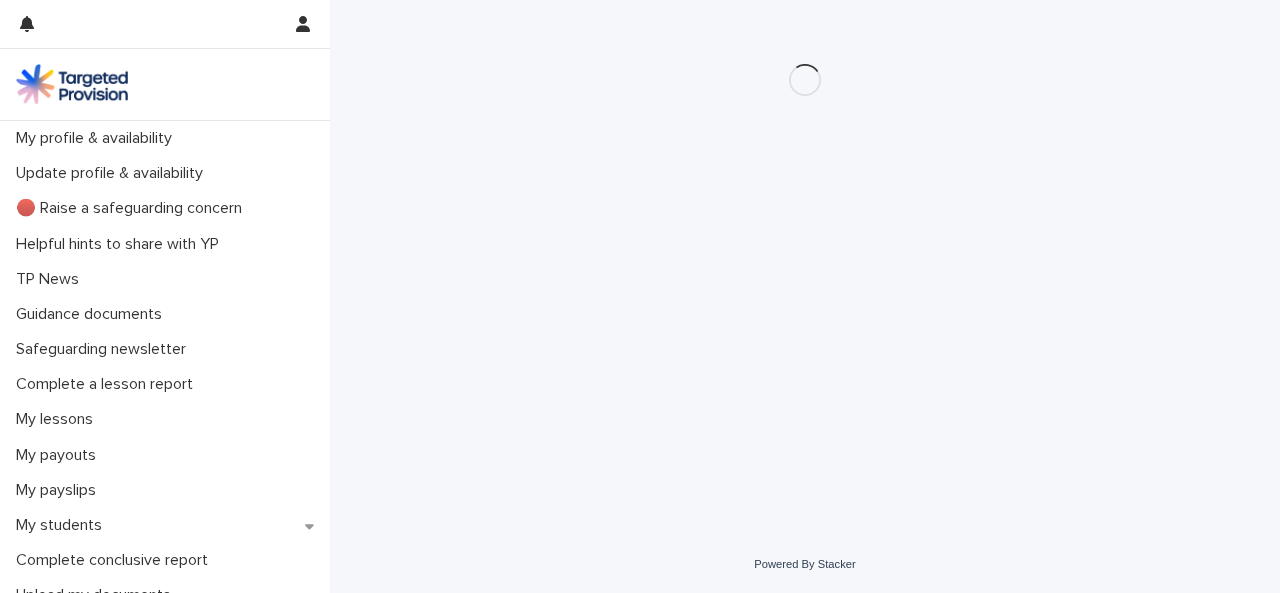 scroll, scrollTop: 0, scrollLeft: 0, axis: both 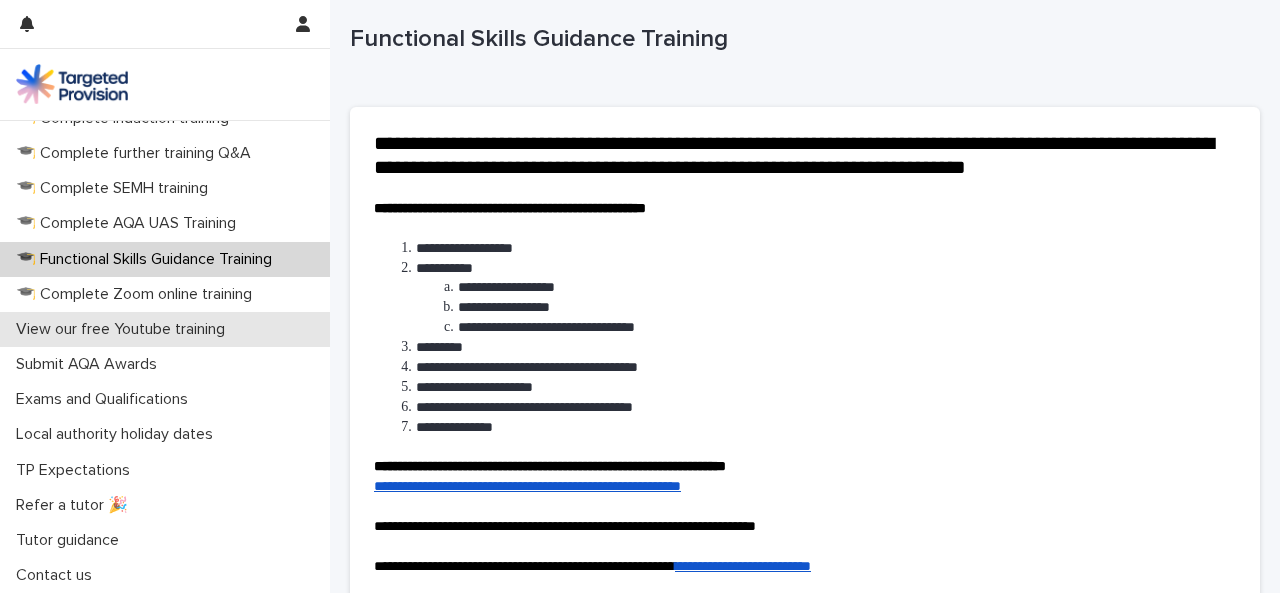 click on "View our free Youtube training" at bounding box center (124, 329) 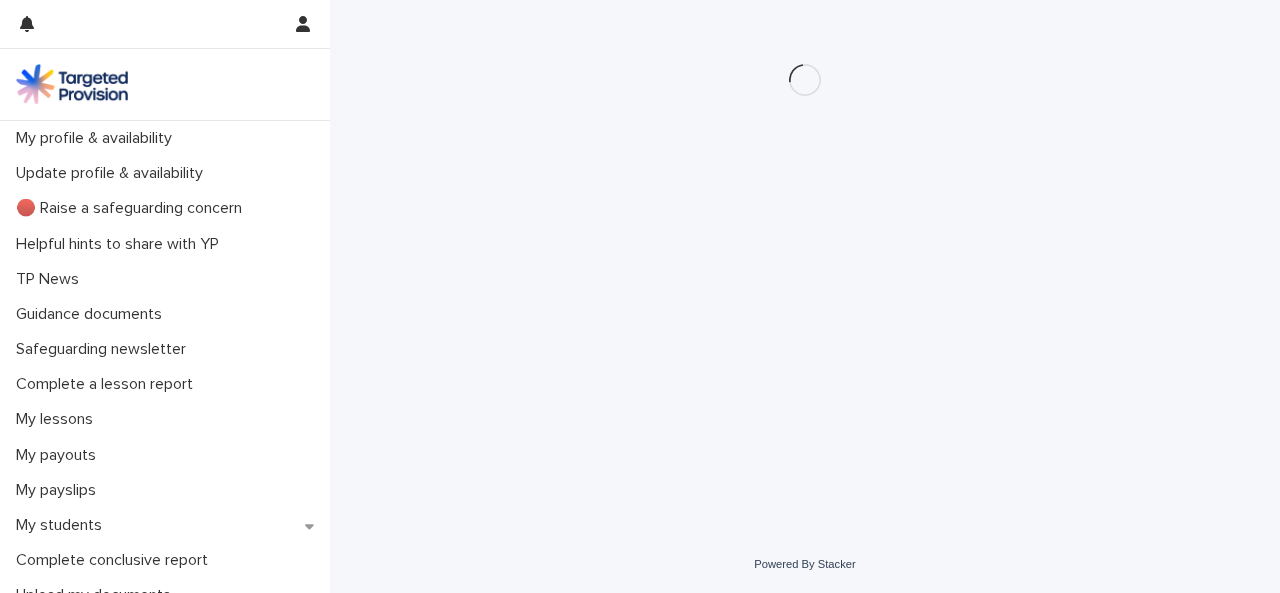scroll, scrollTop: 0, scrollLeft: 0, axis: both 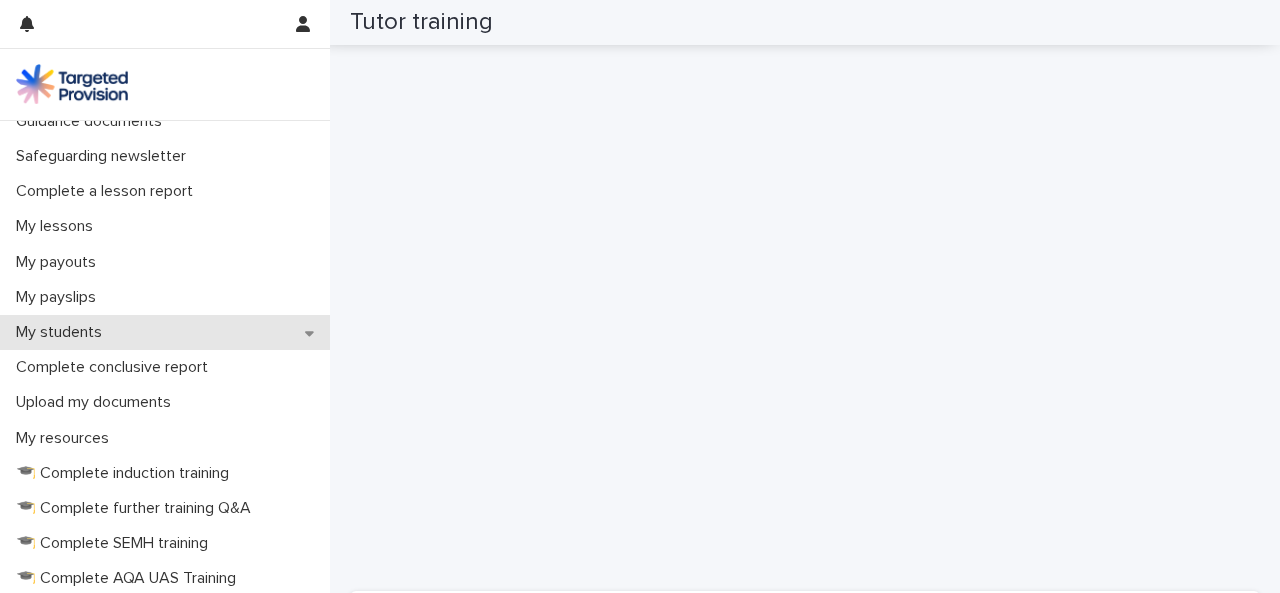 click 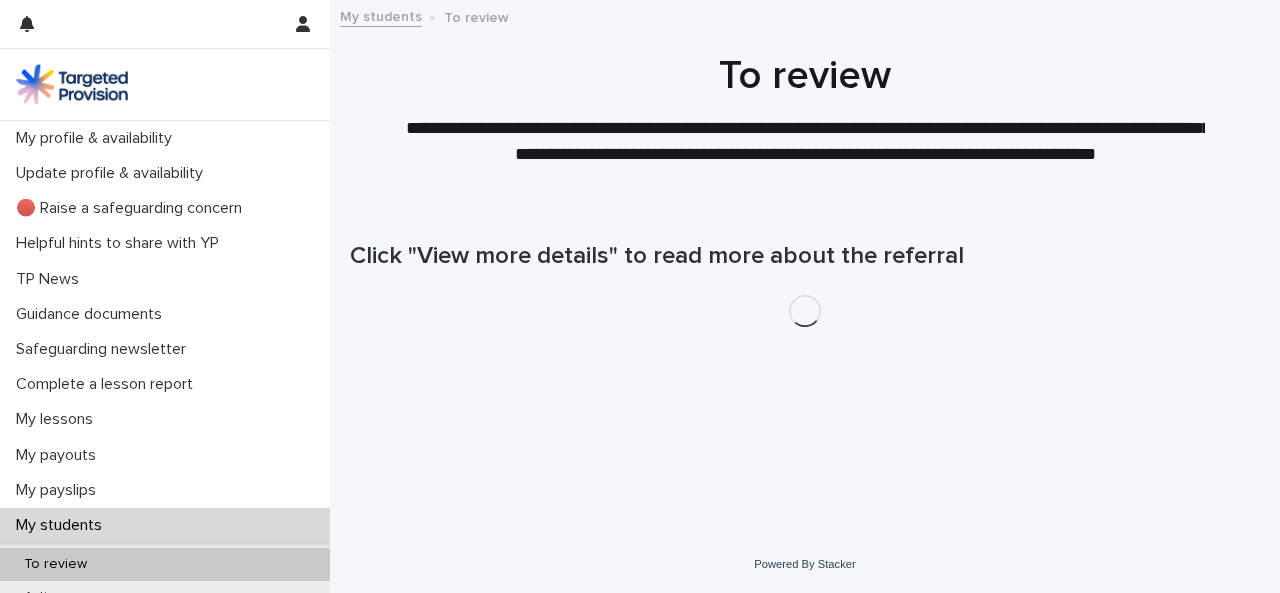 scroll, scrollTop: 0, scrollLeft: 0, axis: both 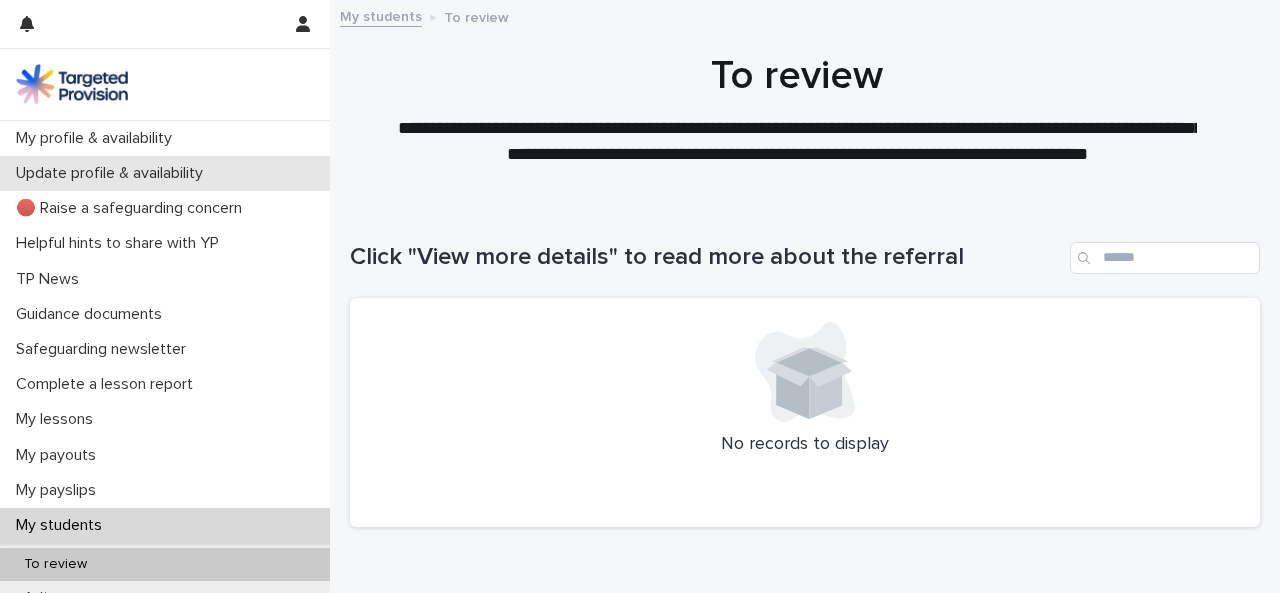 click on "Update profile & availability" at bounding box center (113, 173) 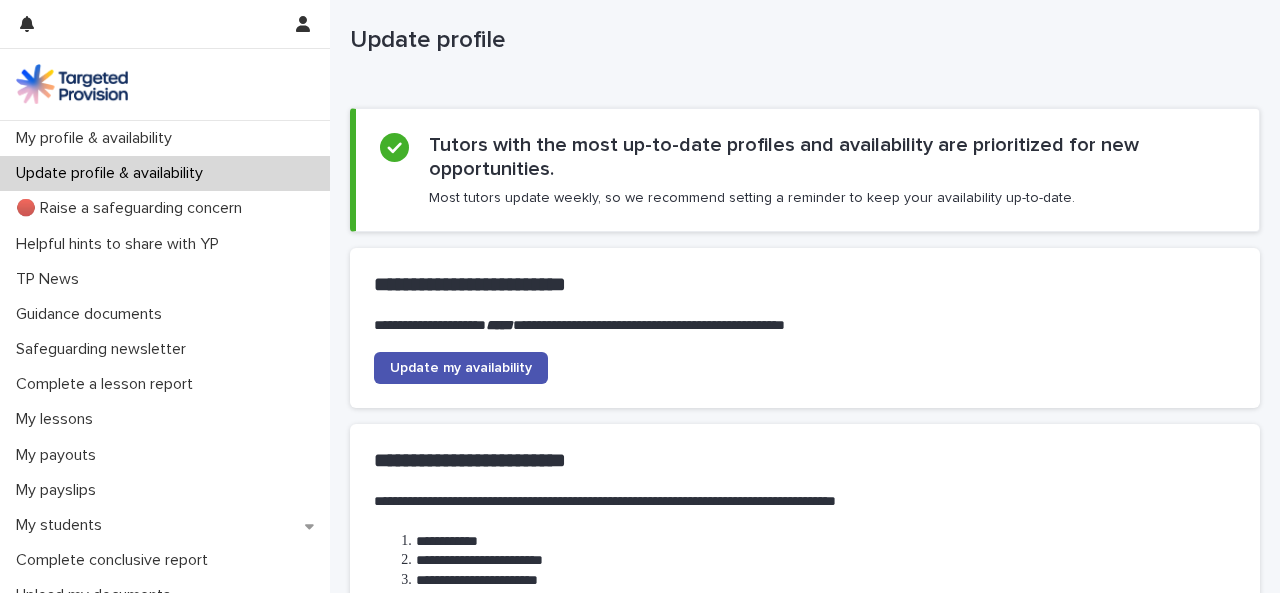 scroll, scrollTop: 26, scrollLeft: 0, axis: vertical 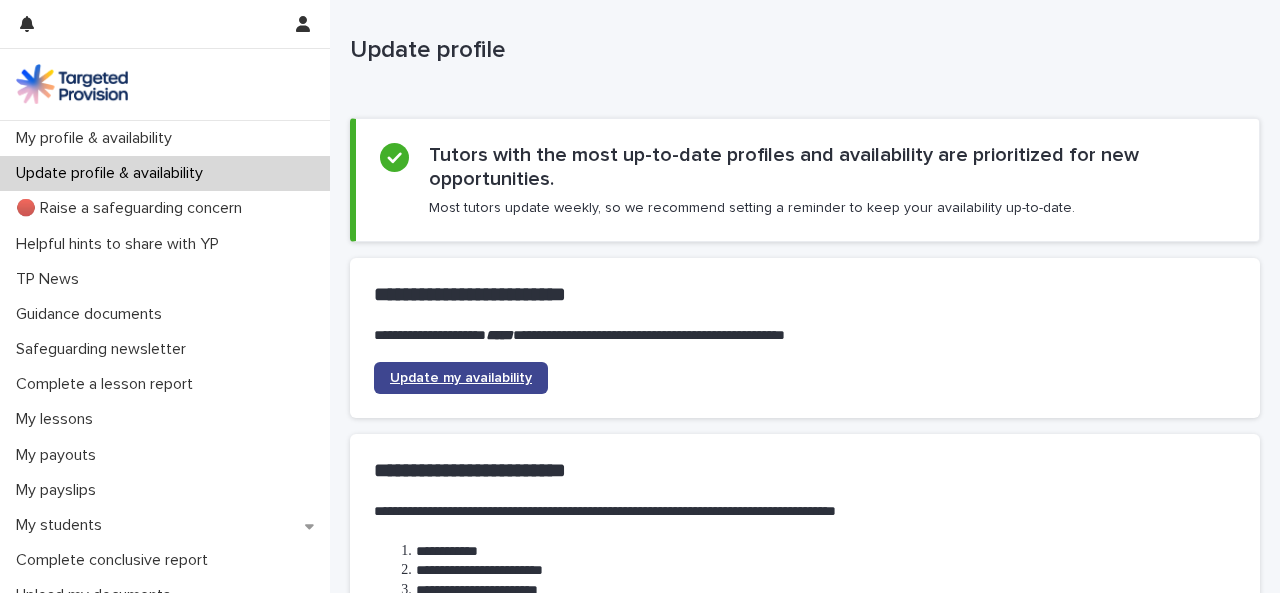click on "Update my availability" at bounding box center (461, 378) 